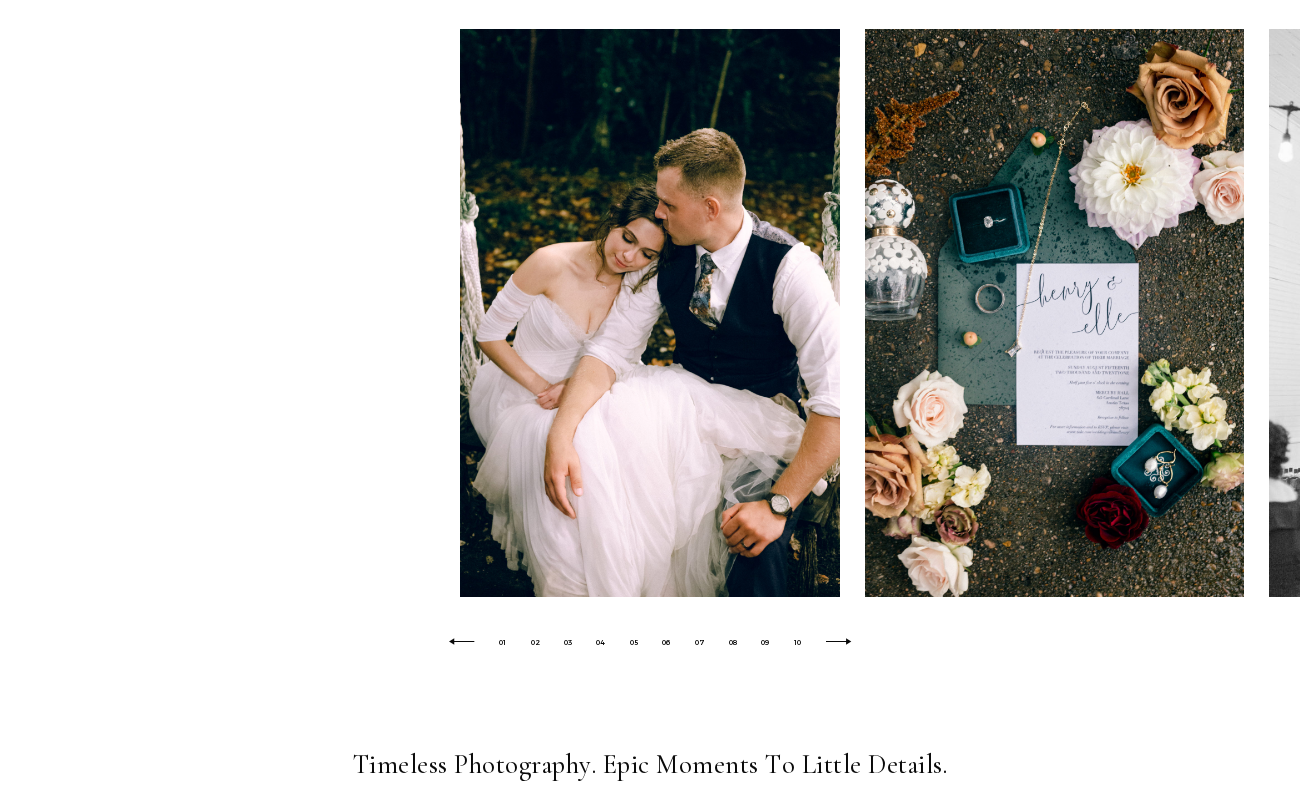 scroll, scrollTop: 0, scrollLeft: 0, axis: both 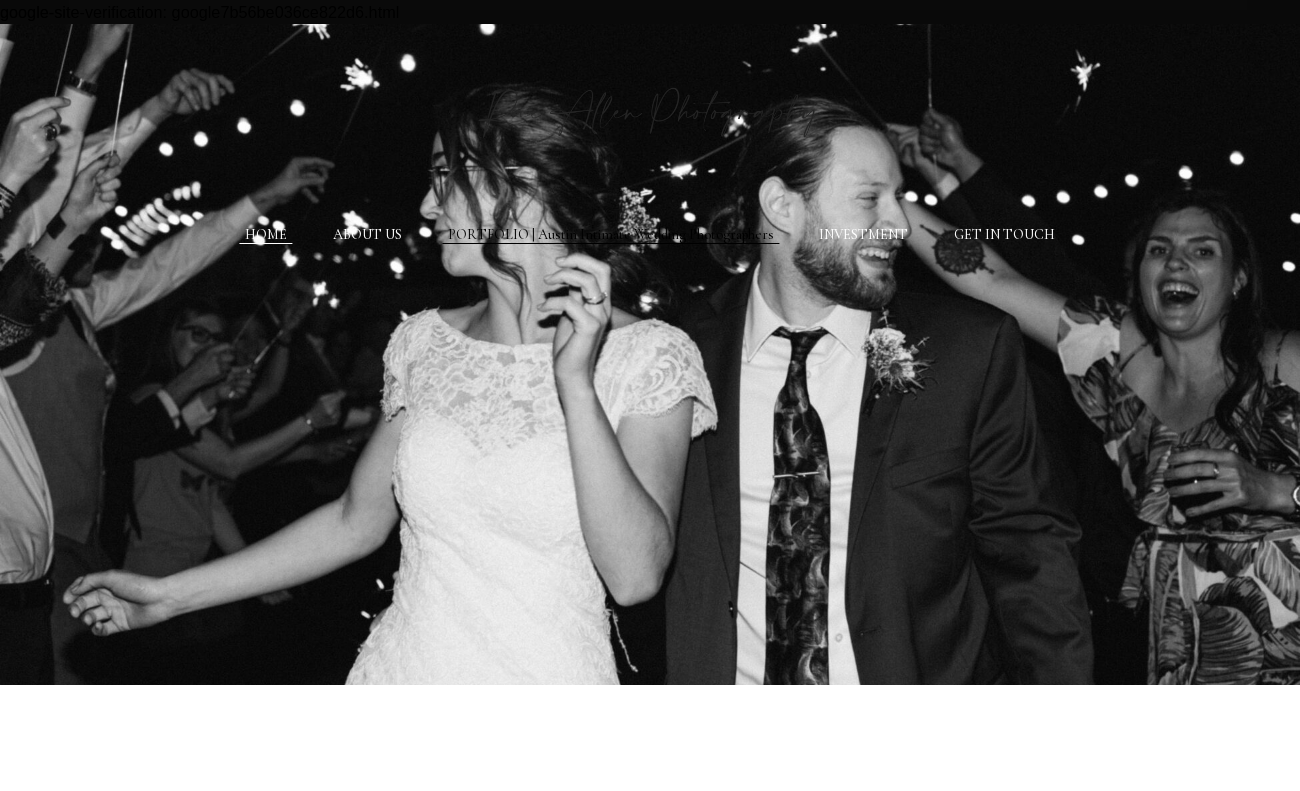 click on "PORTFOLIO | Austin Intimate Wedding Photographers" at bounding box center [611, 234] 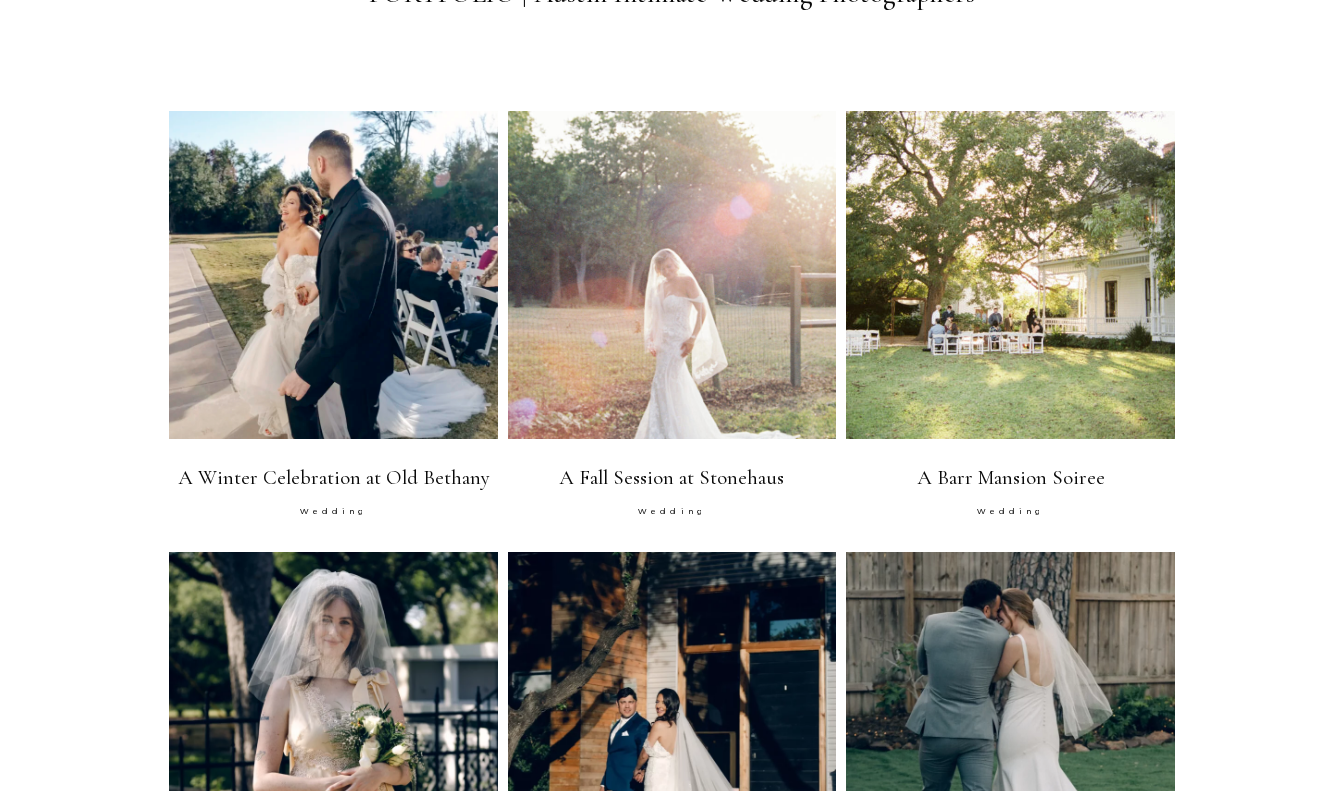 scroll, scrollTop: 0, scrollLeft: 0, axis: both 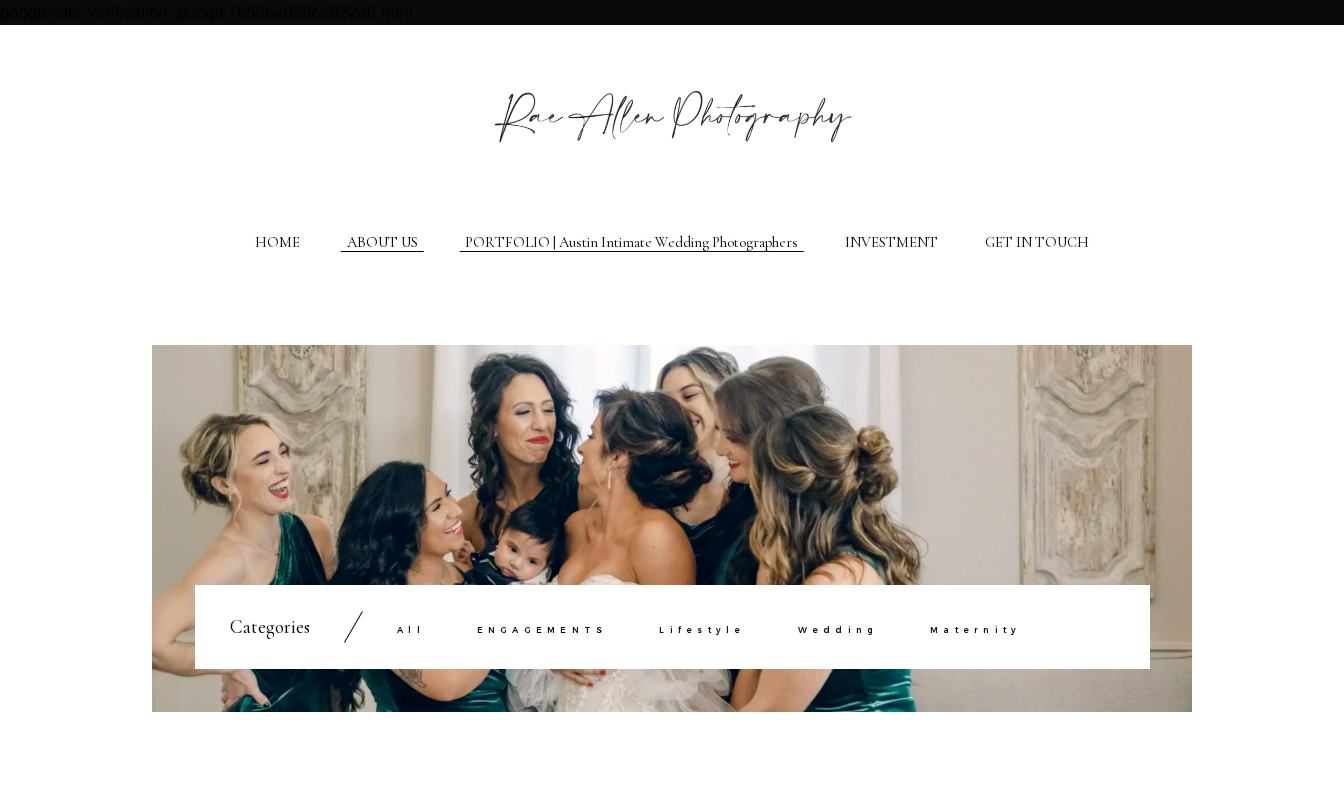 click on "ABOUT US" at bounding box center [382, 243] 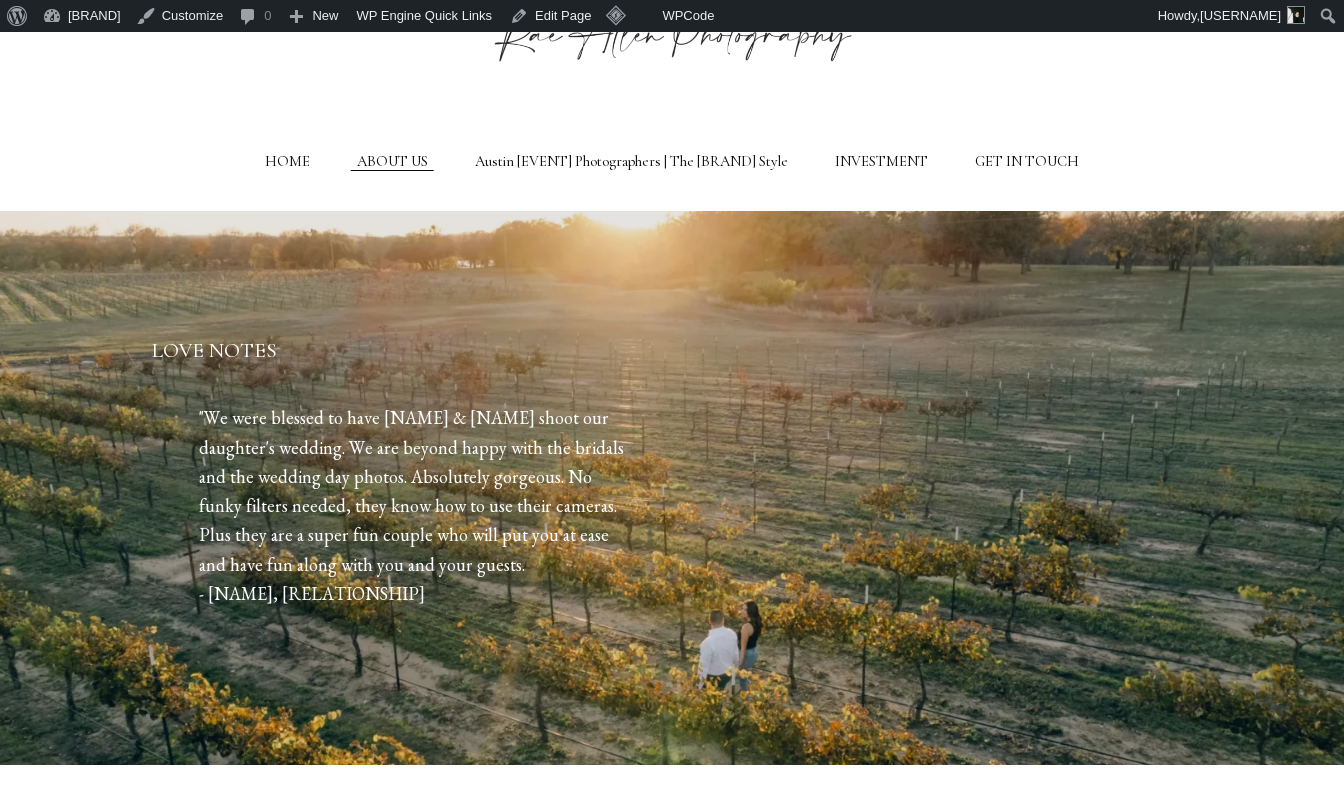 scroll, scrollTop: 0, scrollLeft: 0, axis: both 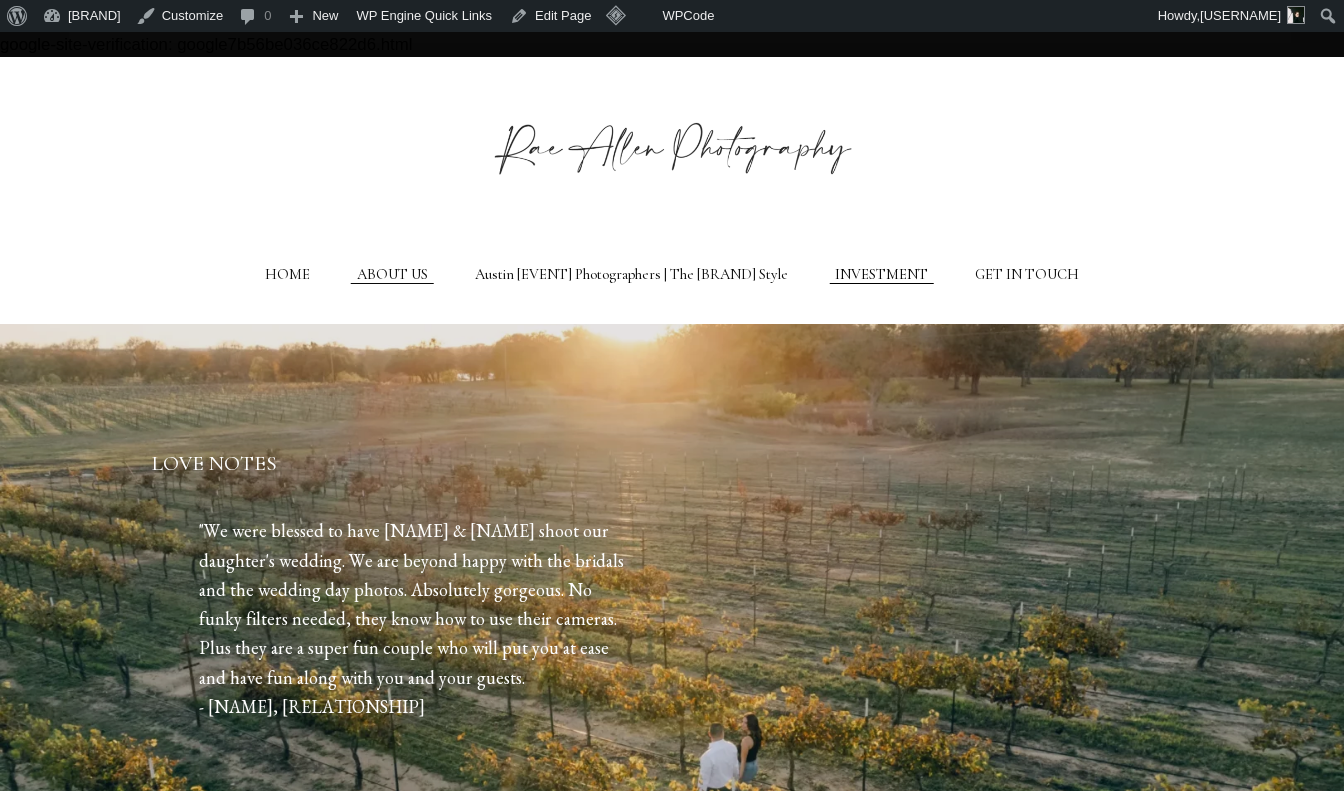 click on "INVESTMENT" at bounding box center [881, 275] 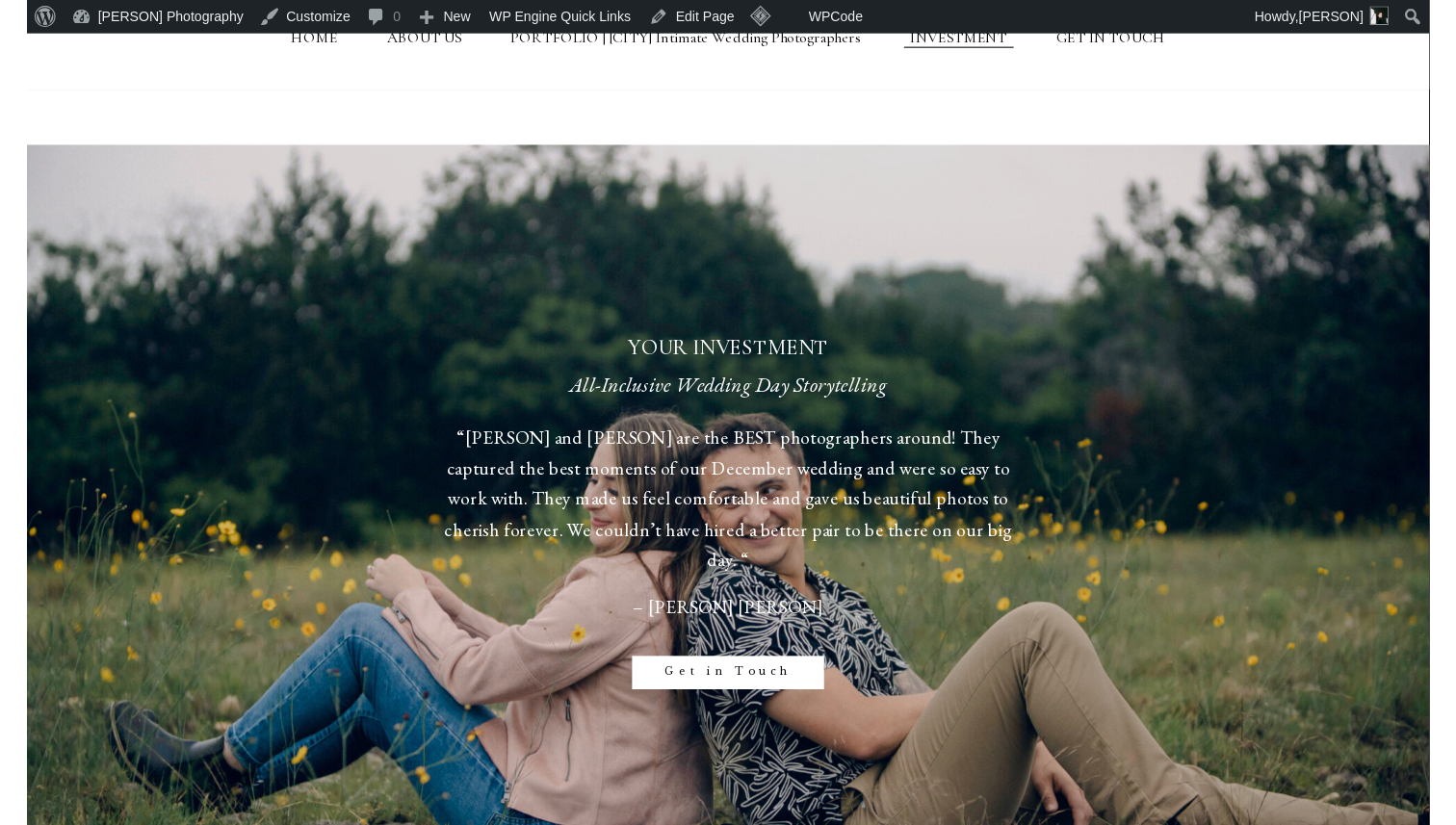scroll, scrollTop: 230, scrollLeft: 0, axis: vertical 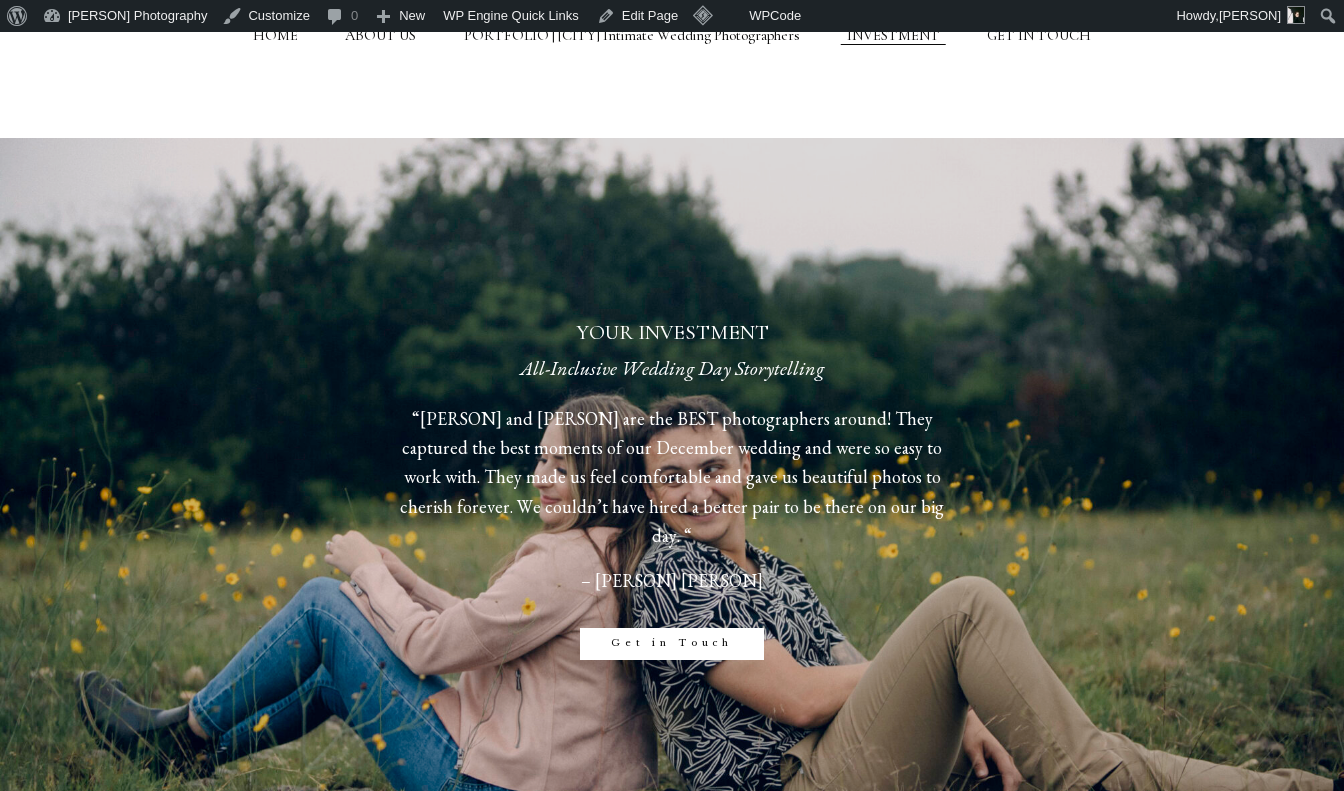 click at bounding box center (672, 489) 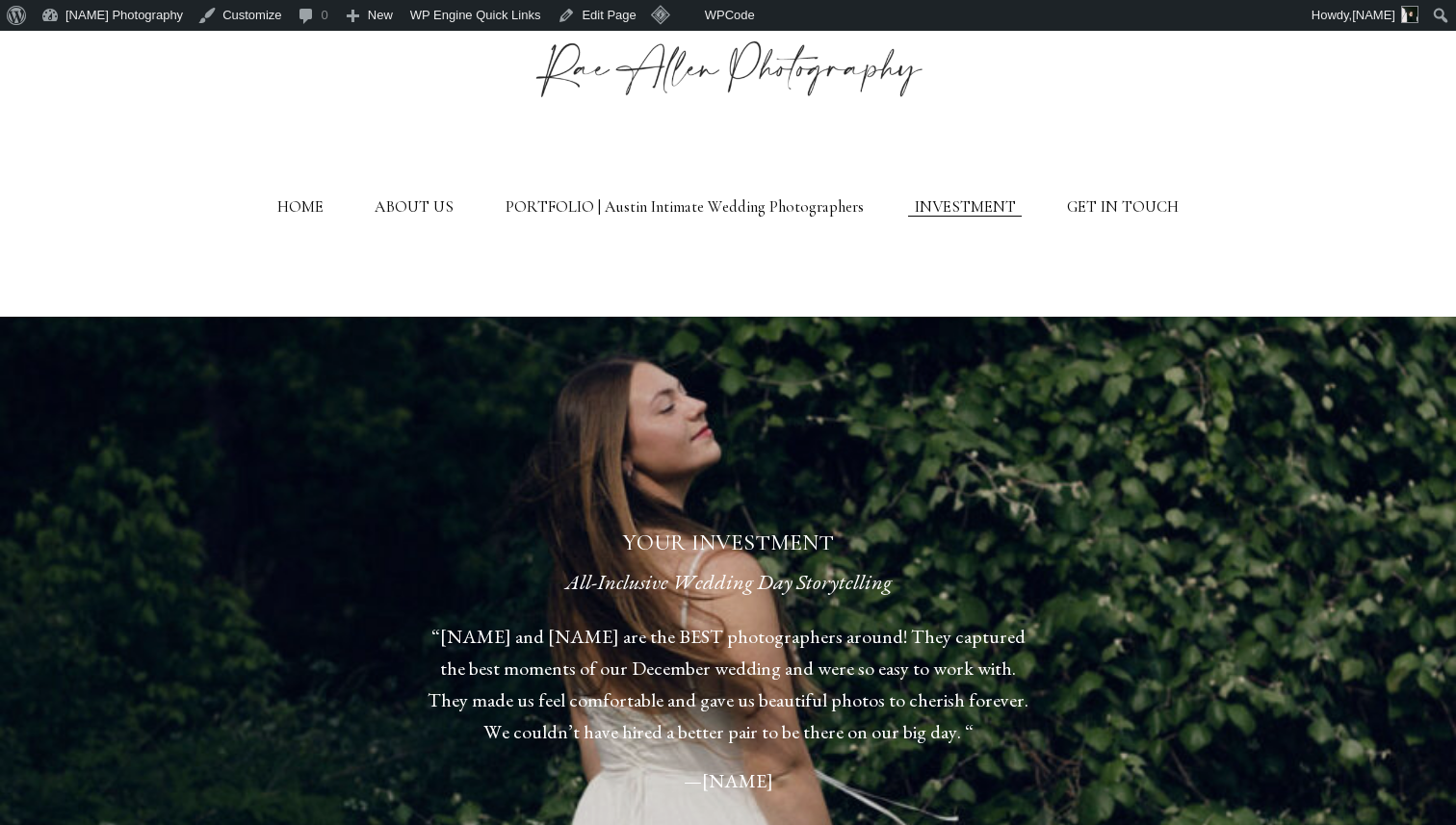 scroll, scrollTop: 93, scrollLeft: 0, axis: vertical 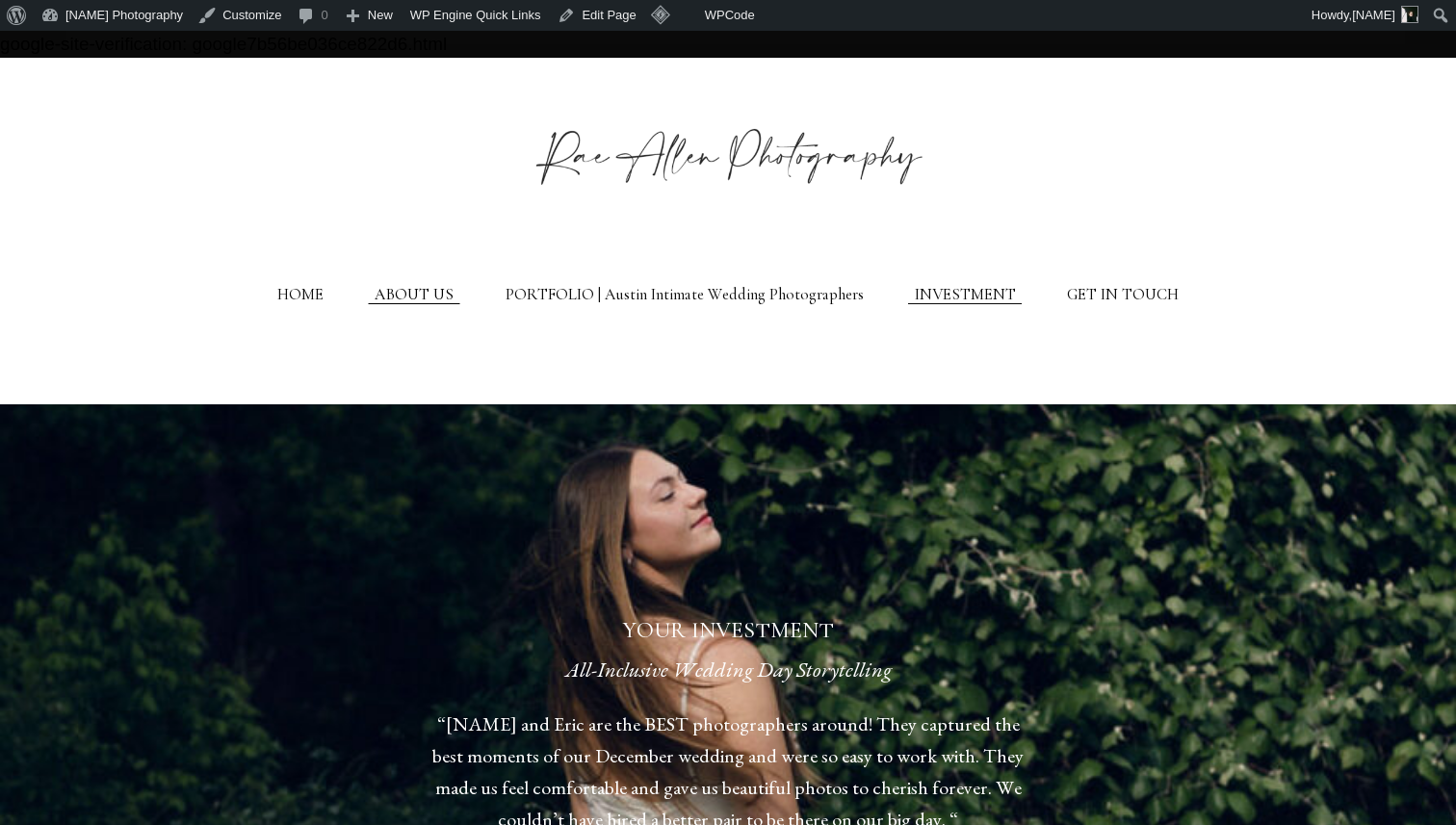 click on "ABOUT US" at bounding box center (414, 295) 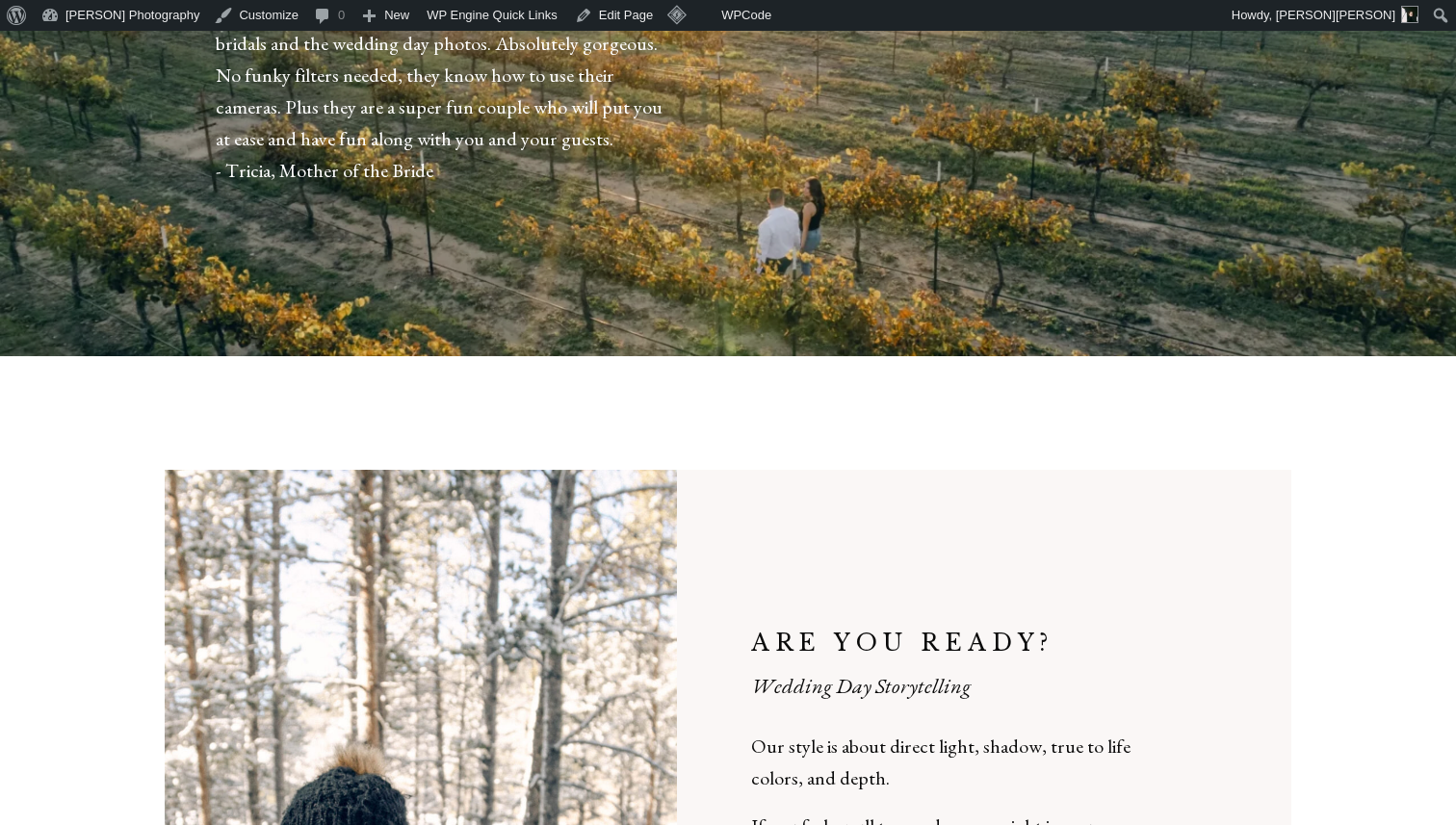scroll, scrollTop: 0, scrollLeft: 0, axis: both 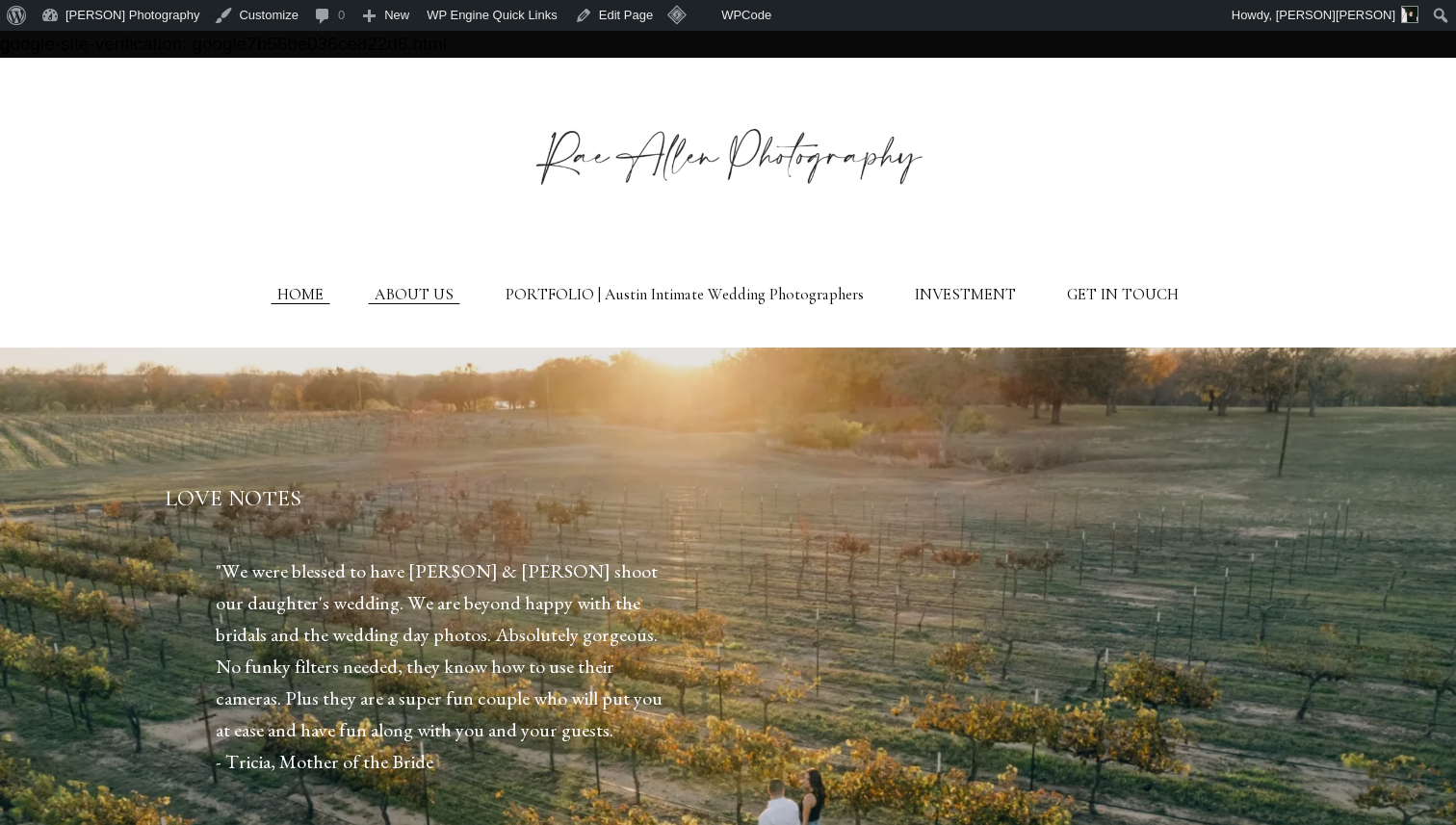 click on "HOME" at bounding box center [300, 295] 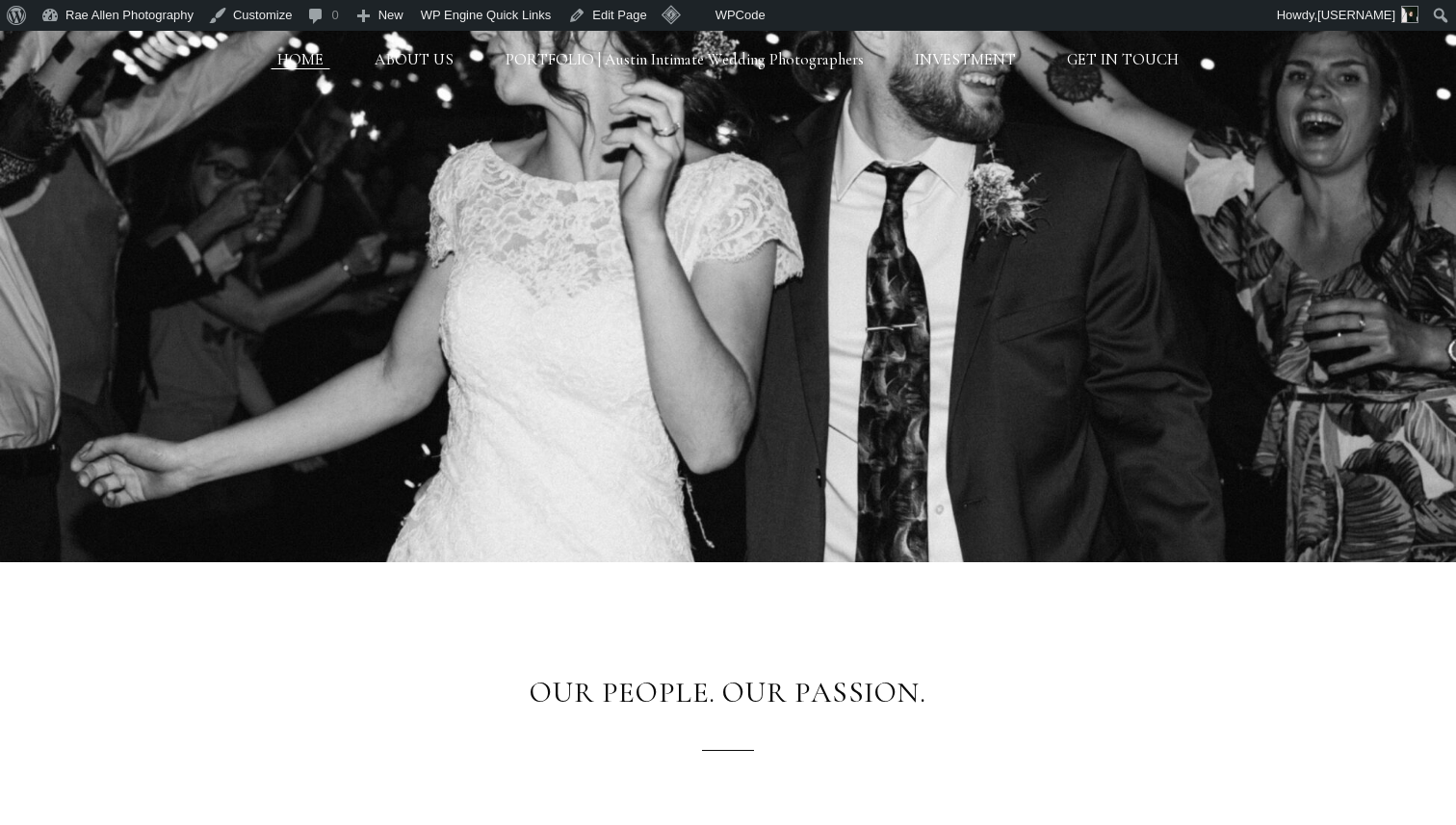scroll, scrollTop: 0, scrollLeft: 0, axis: both 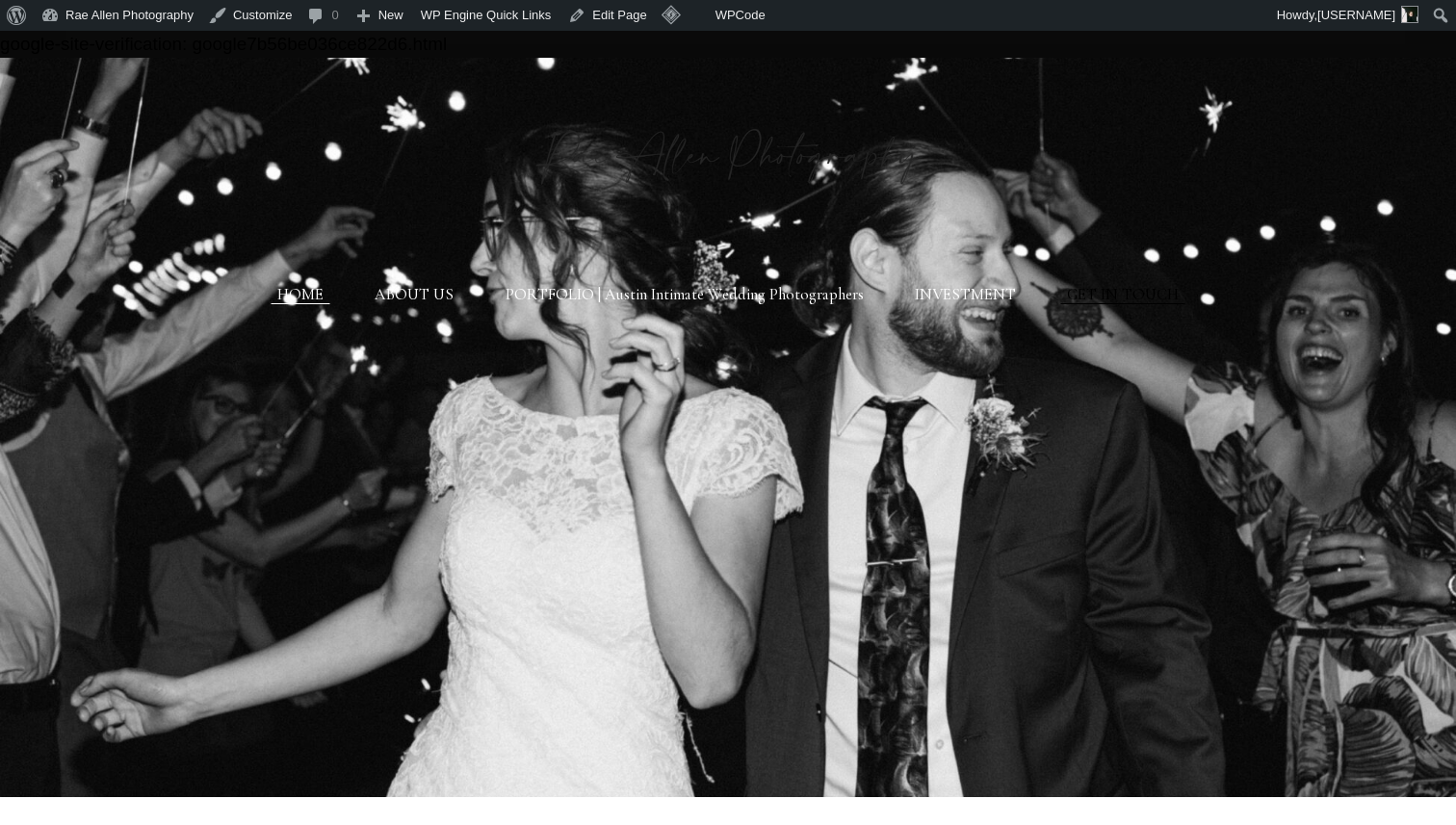 click on "GET IN TOUCH" at bounding box center [1123, 295] 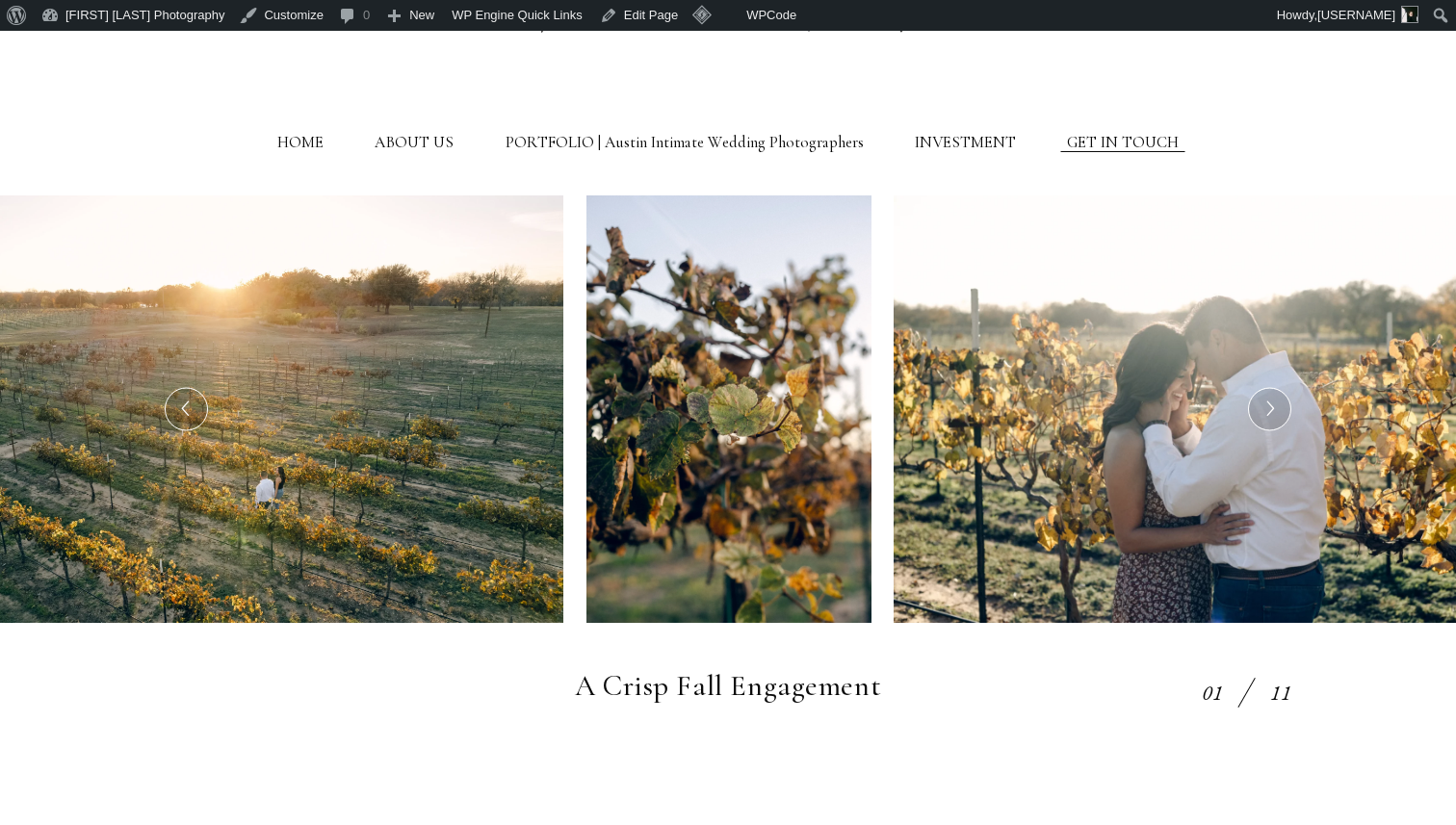 scroll, scrollTop: 0, scrollLeft: 0, axis: both 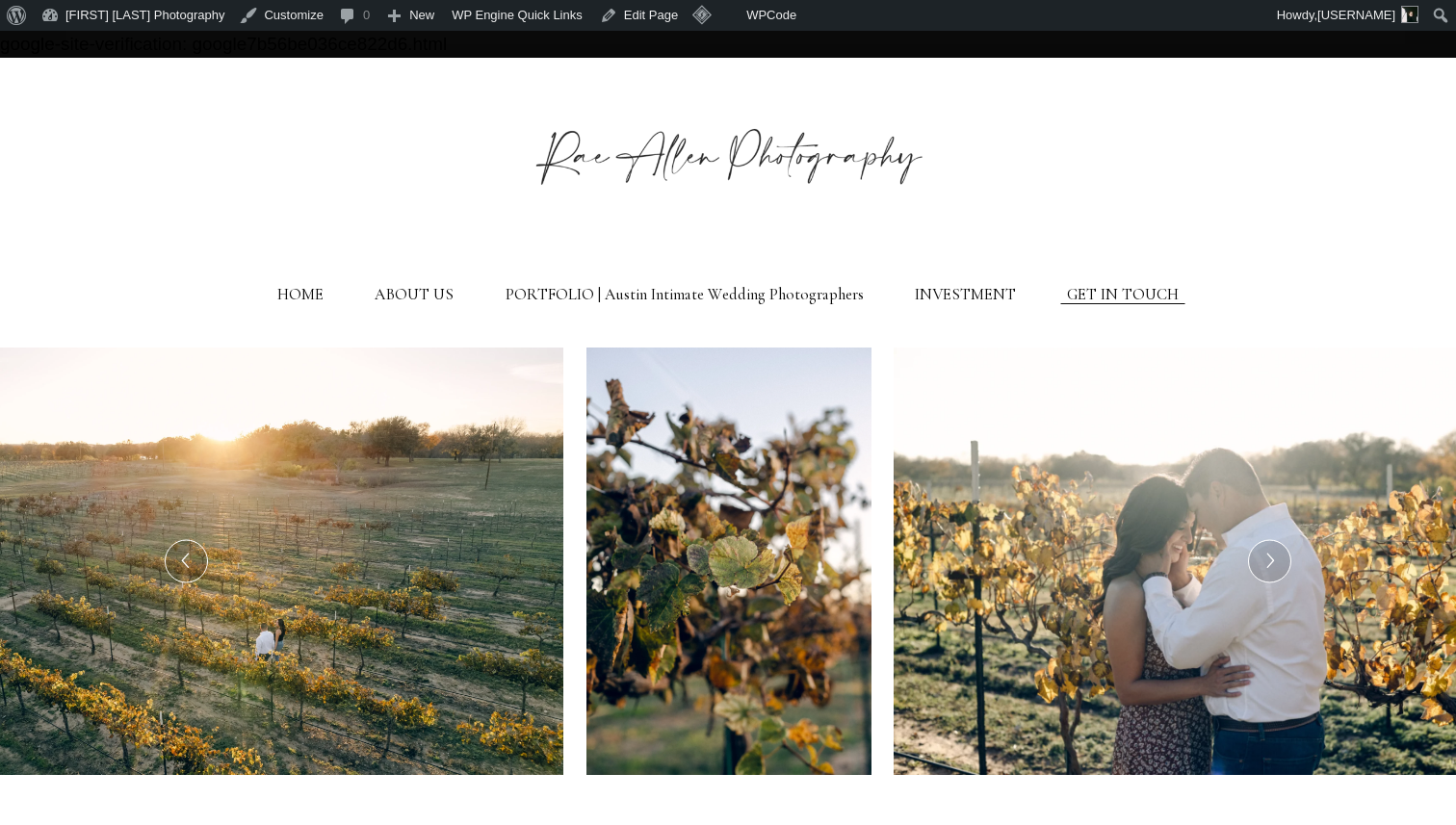 click at bounding box center (1269, 561) 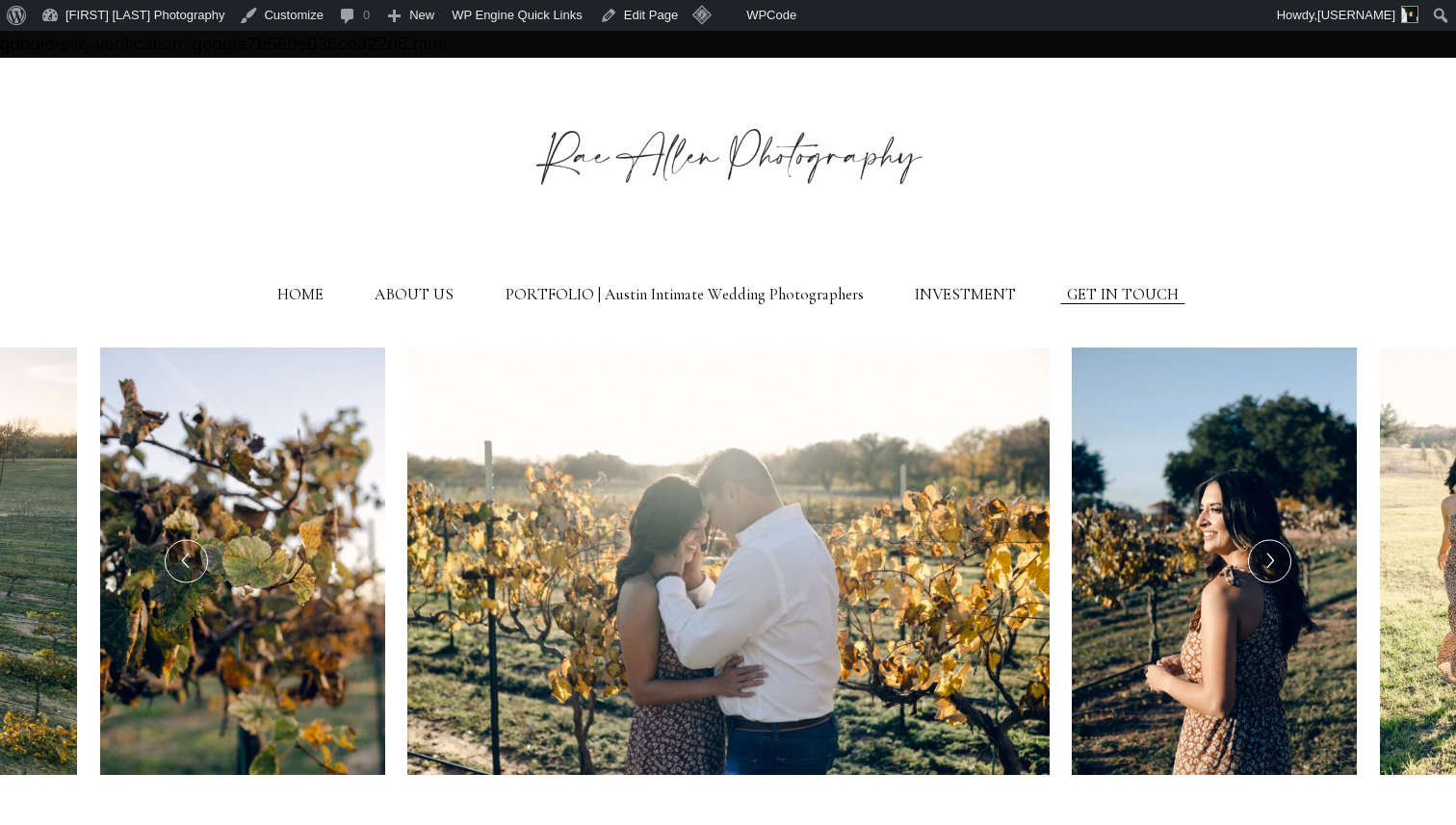 click at bounding box center (1269, 561) 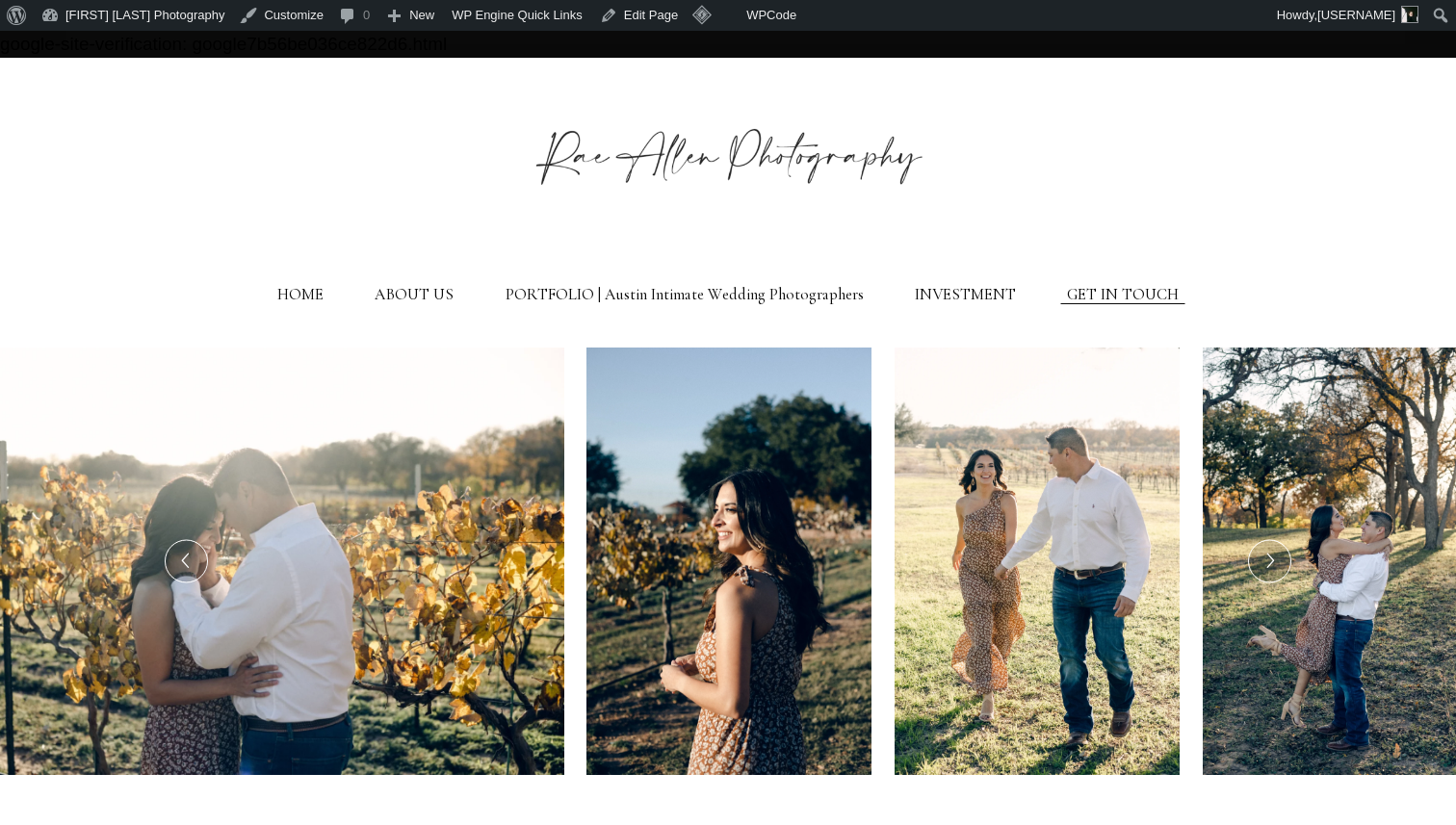 click at bounding box center (1269, 561) 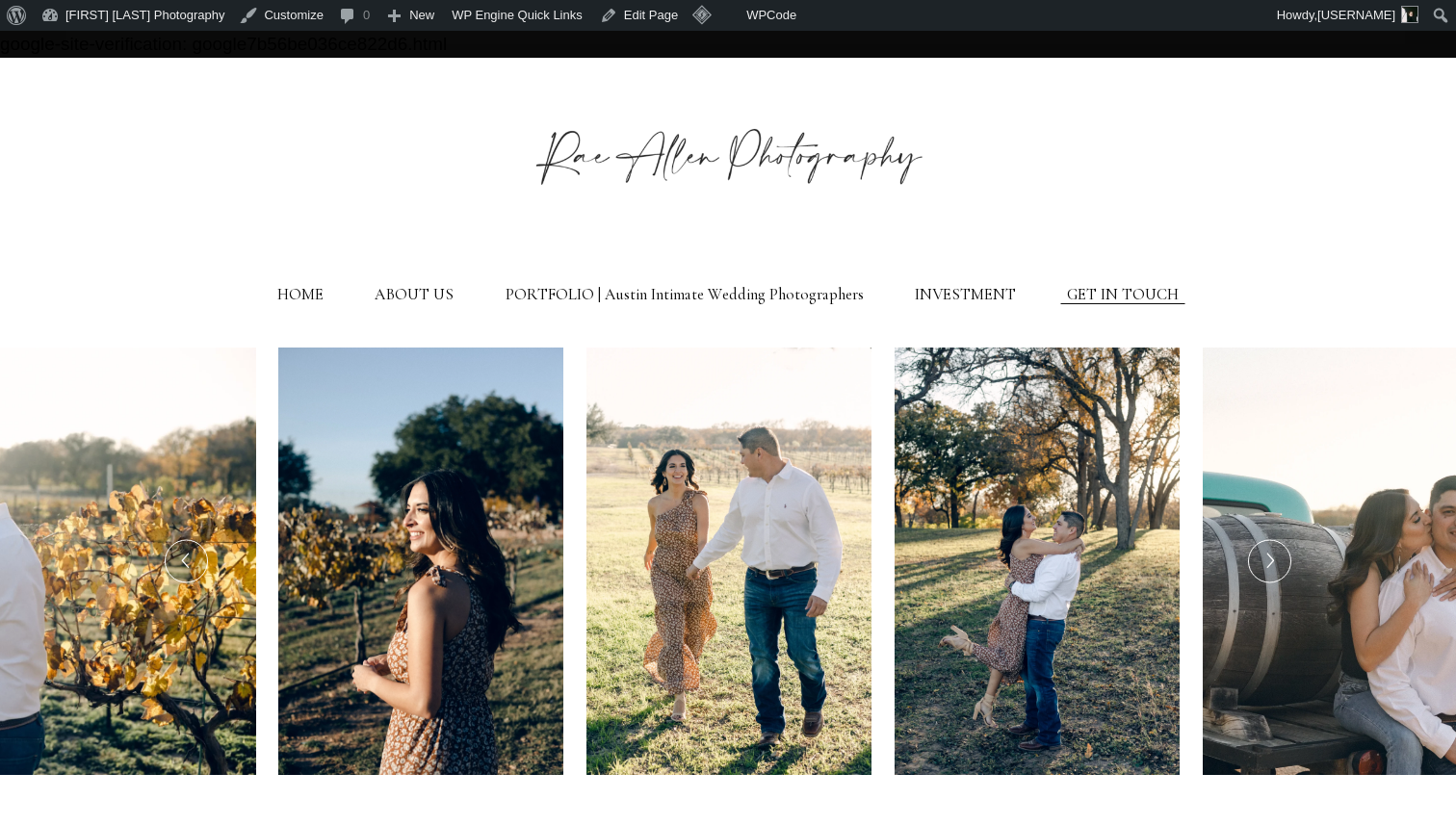 click at bounding box center [1269, 561] 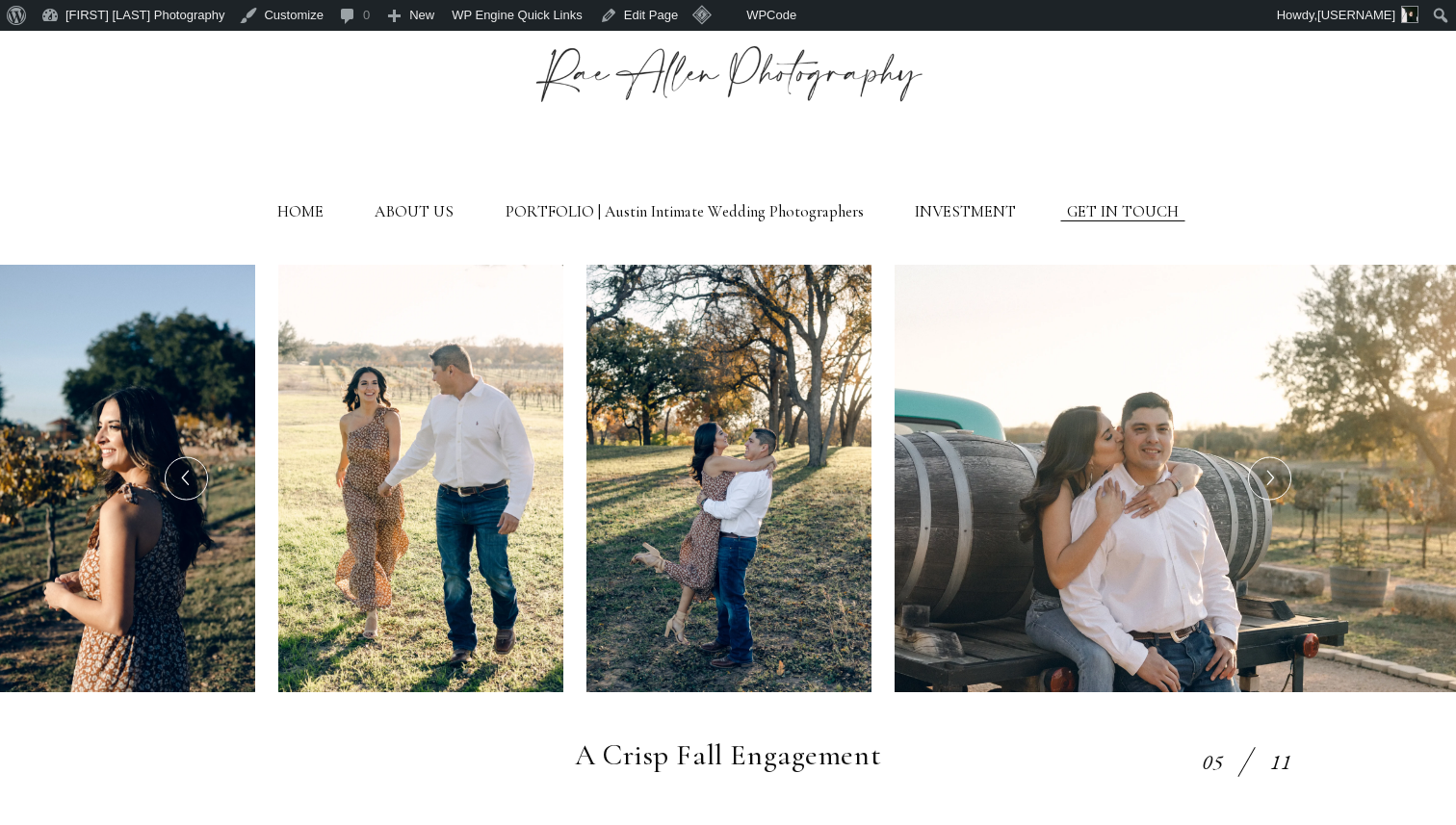 scroll, scrollTop: 0, scrollLeft: 0, axis: both 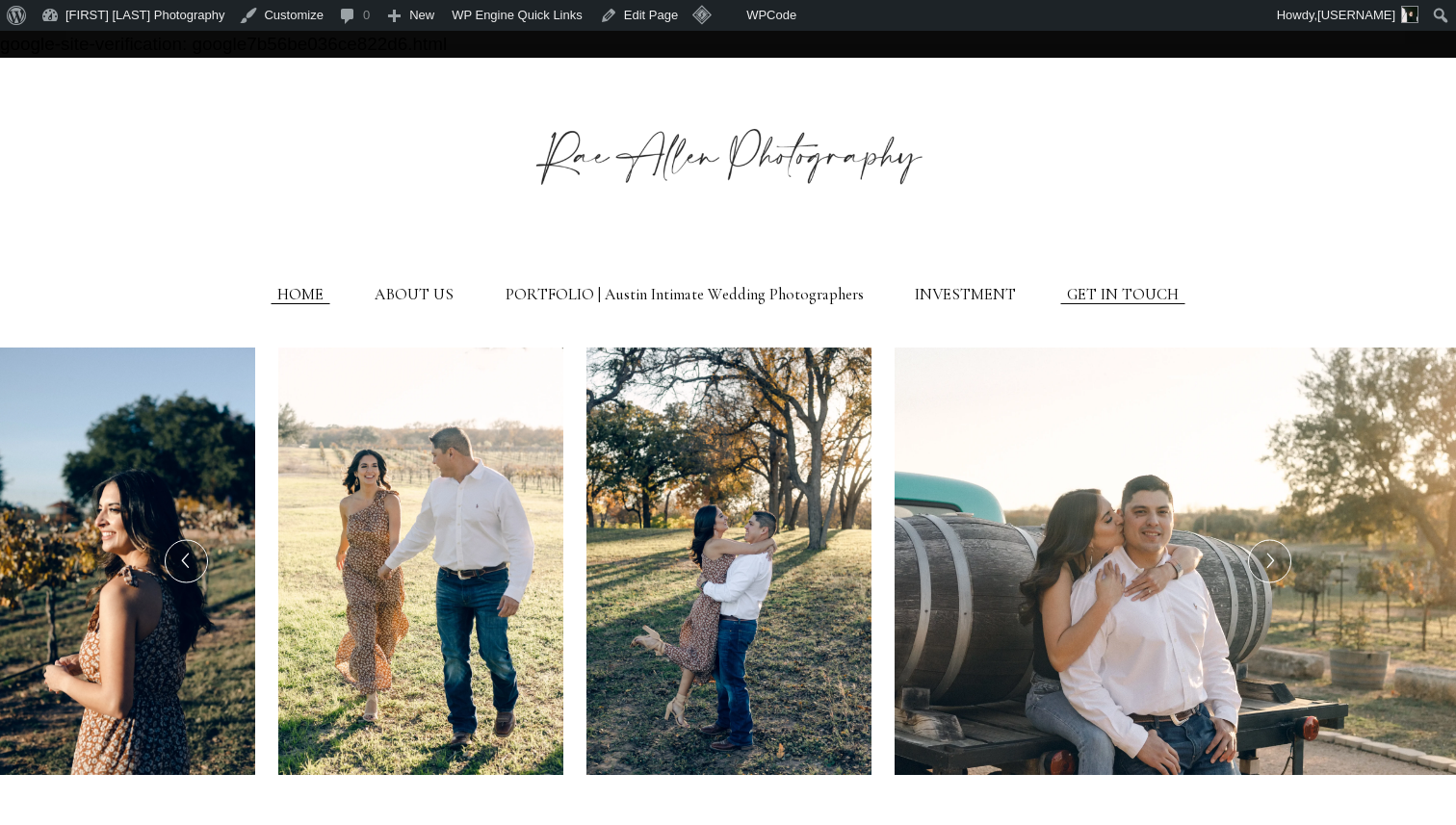 click on "HOME" at bounding box center [300, 295] 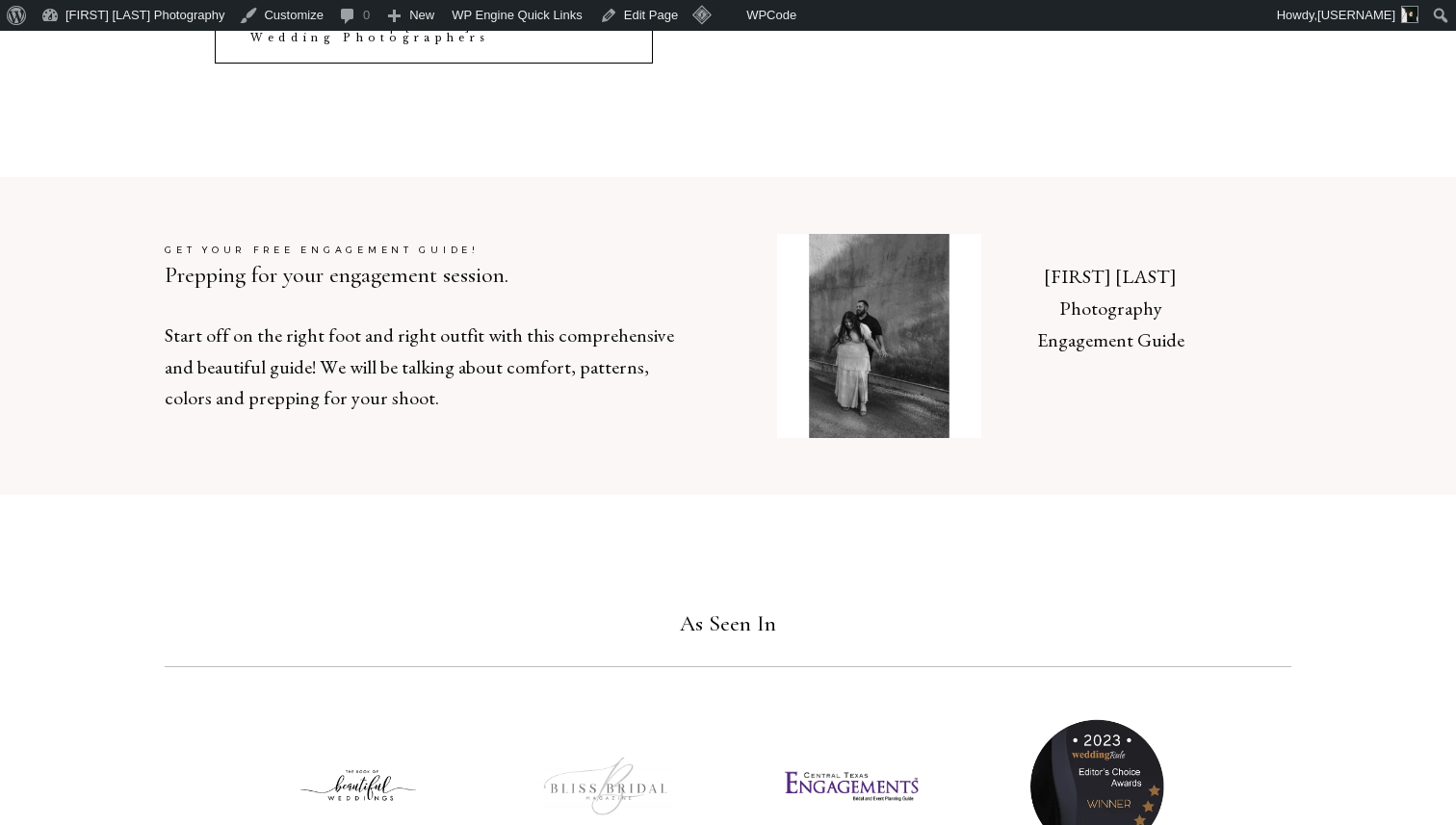 scroll, scrollTop: 3811, scrollLeft: 0, axis: vertical 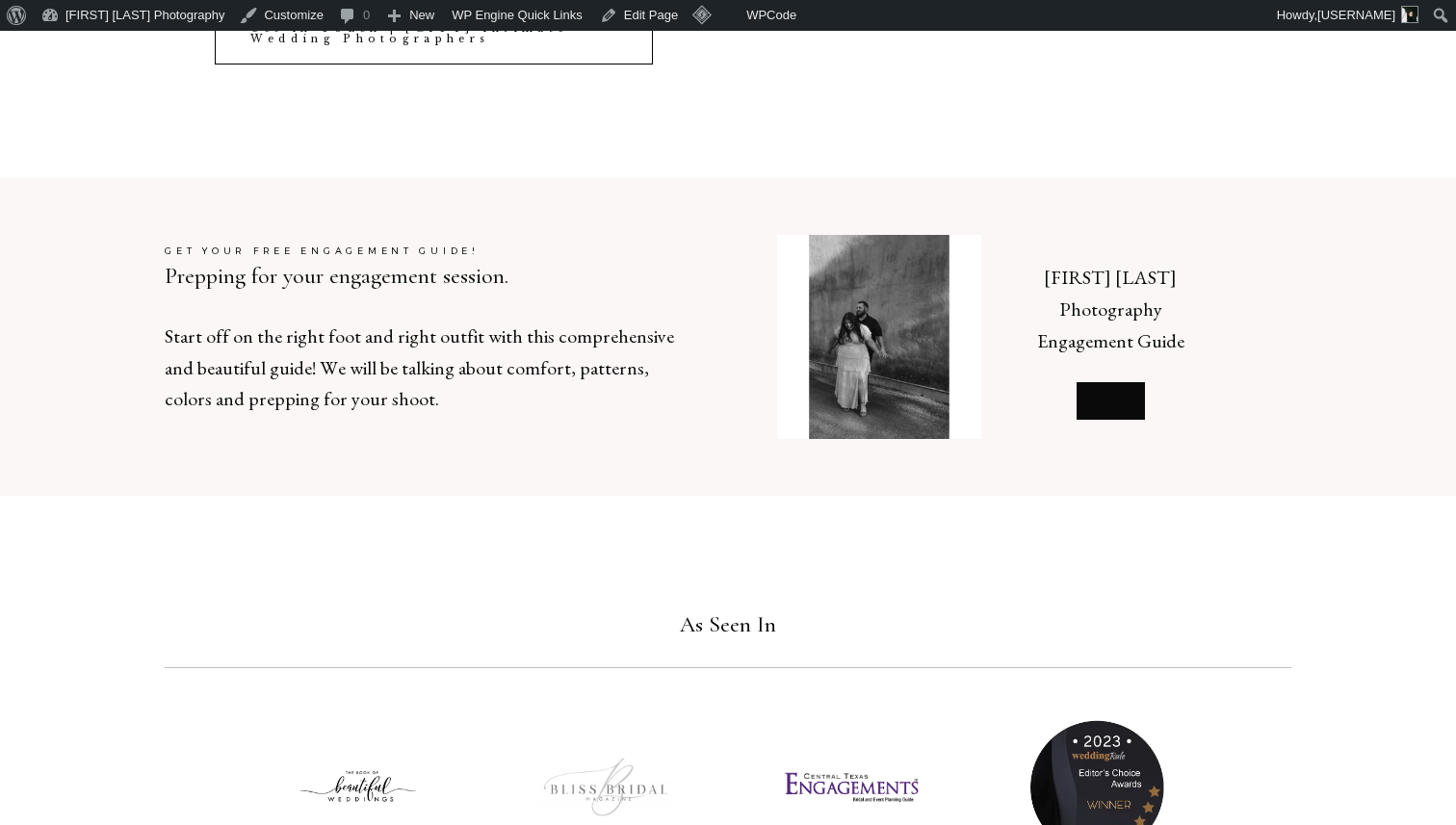 click at bounding box center [1110, 400] 